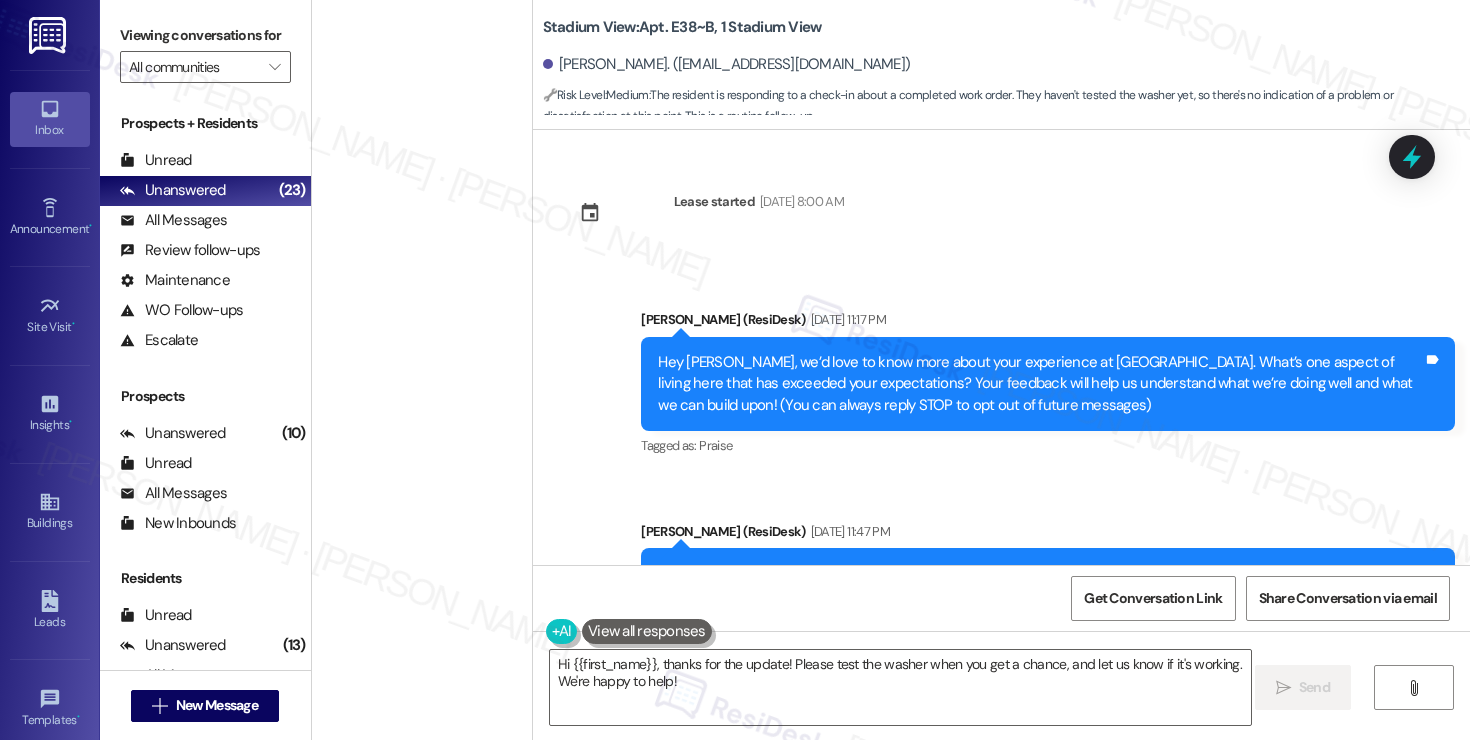 scroll, scrollTop: 0, scrollLeft: 0, axis: both 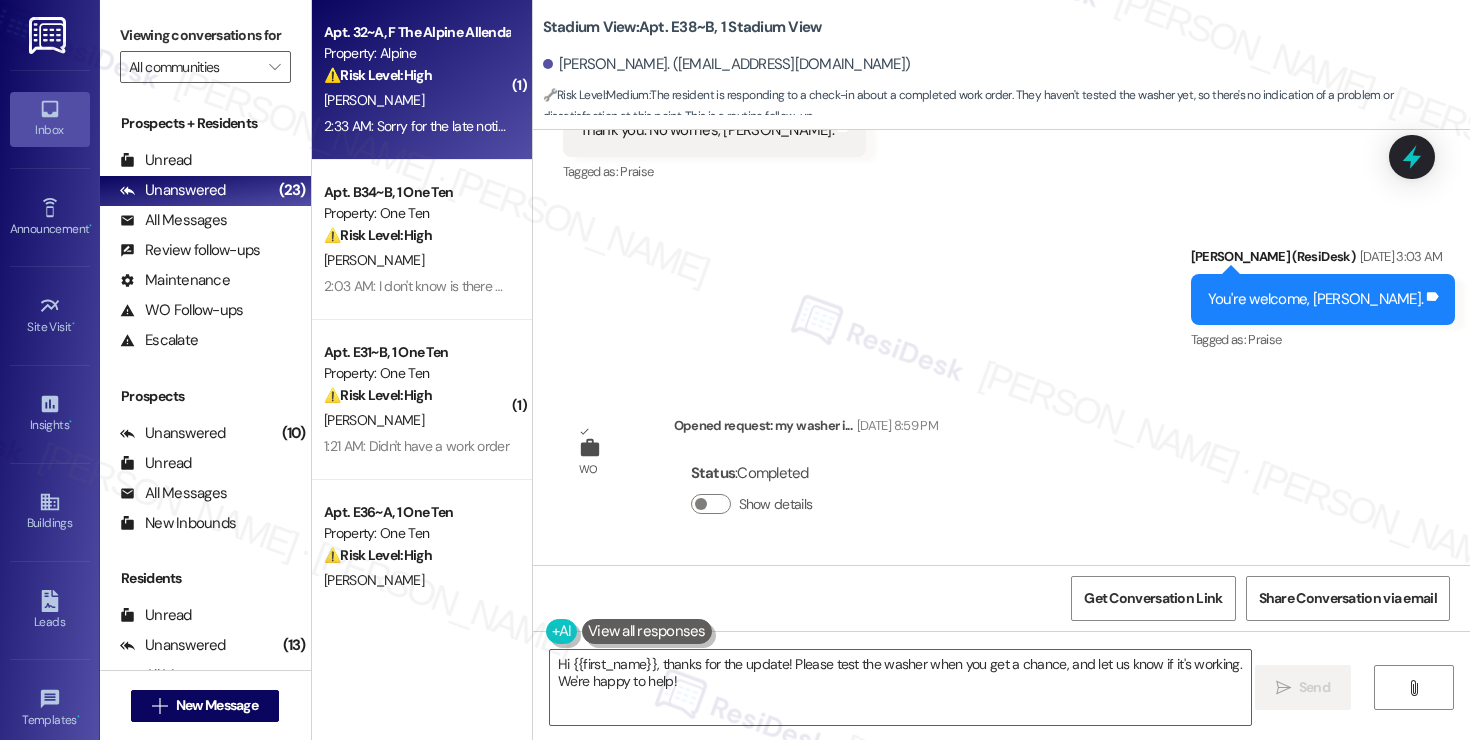 click on "[PERSON_NAME]" at bounding box center [416, 100] 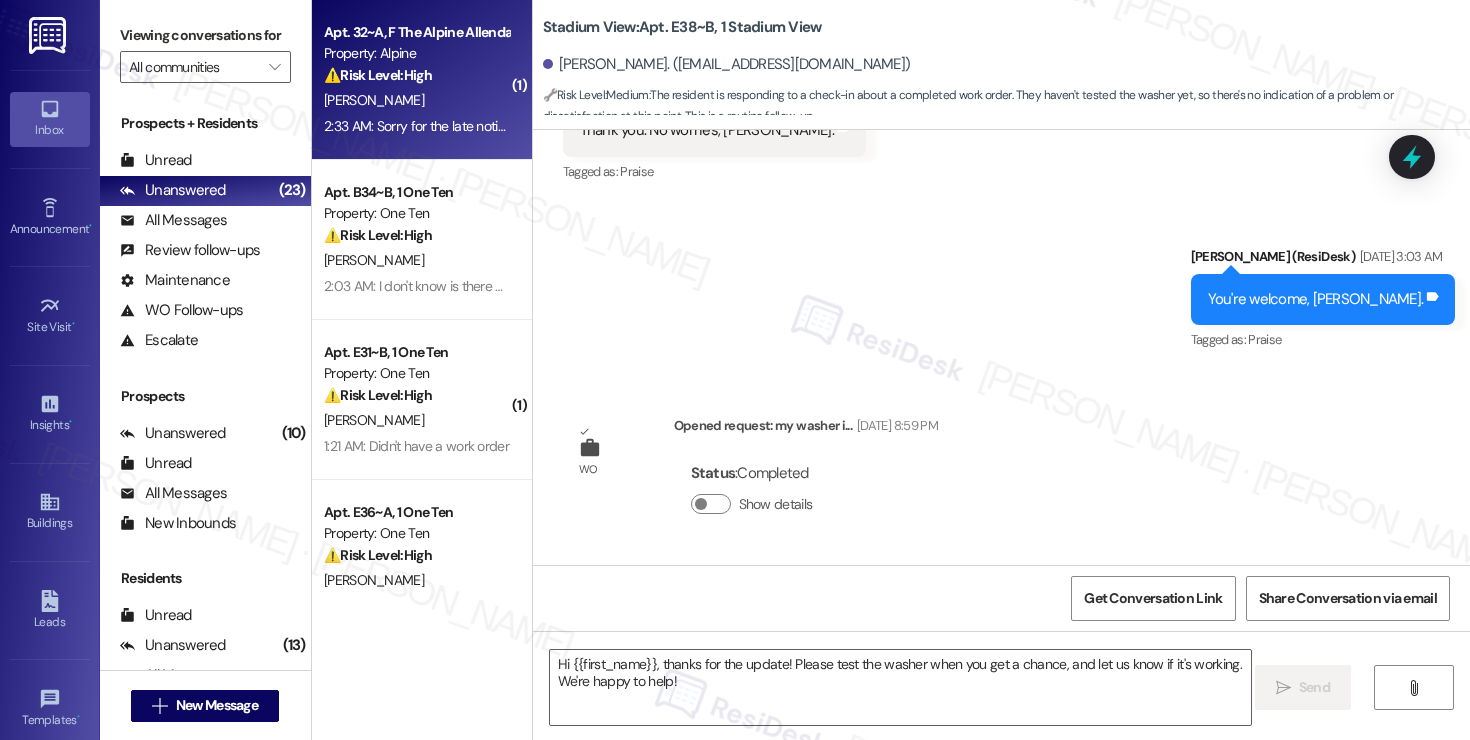 click on "[PERSON_NAME]" at bounding box center (416, 100) 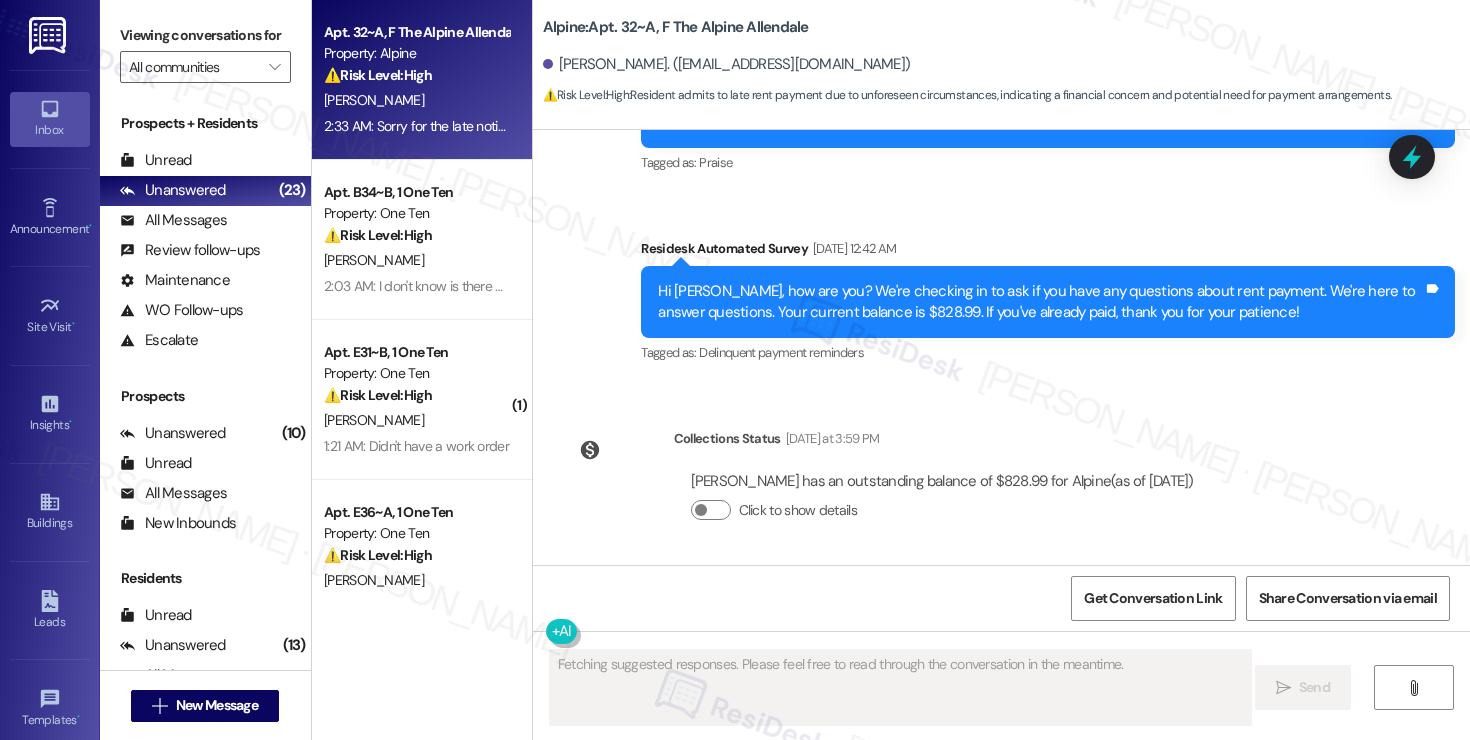 scroll, scrollTop: 7401, scrollLeft: 0, axis: vertical 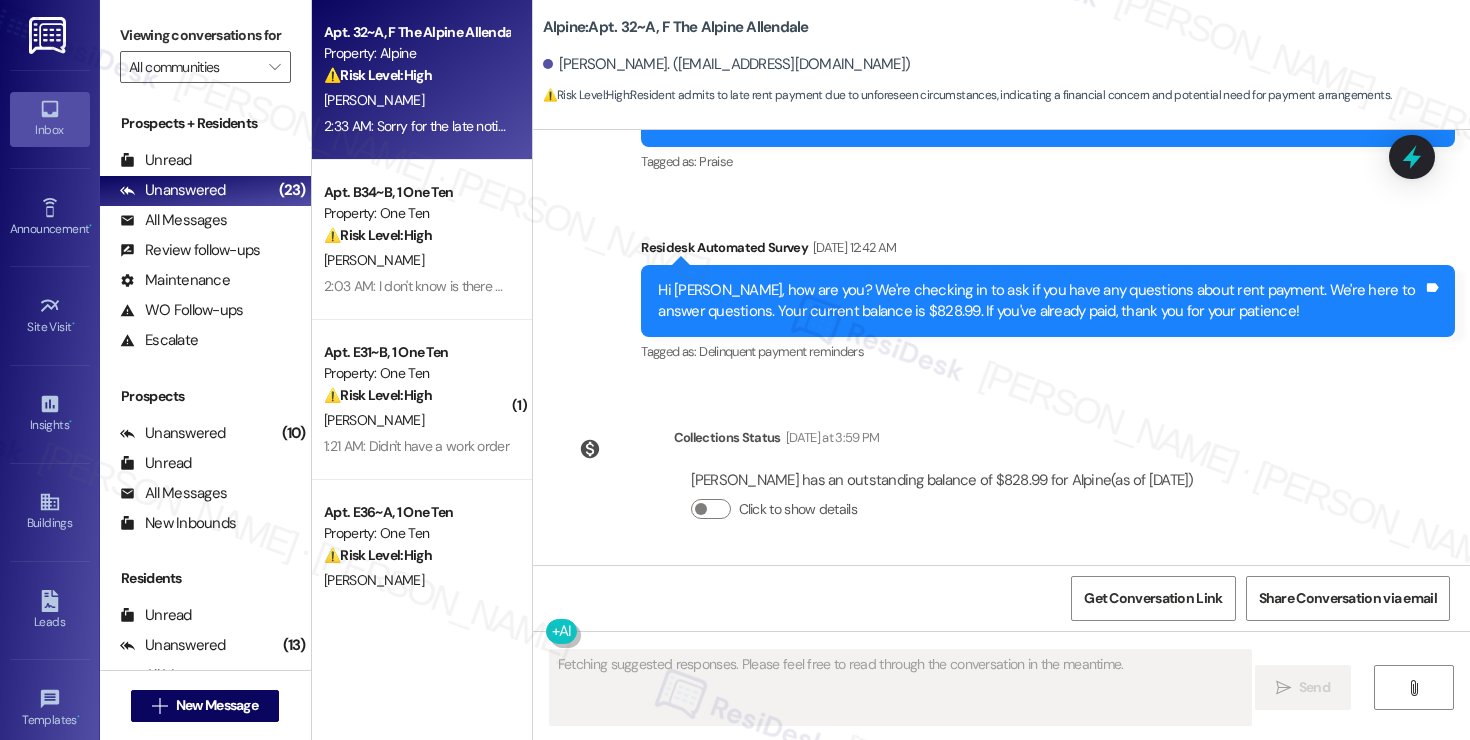 click on "Sorry for the late notice but I had a few things come up and I wasnt able to pay the rent on time, it will be paid when i get my paycheck a week from [DATE]" at bounding box center [962, 674] 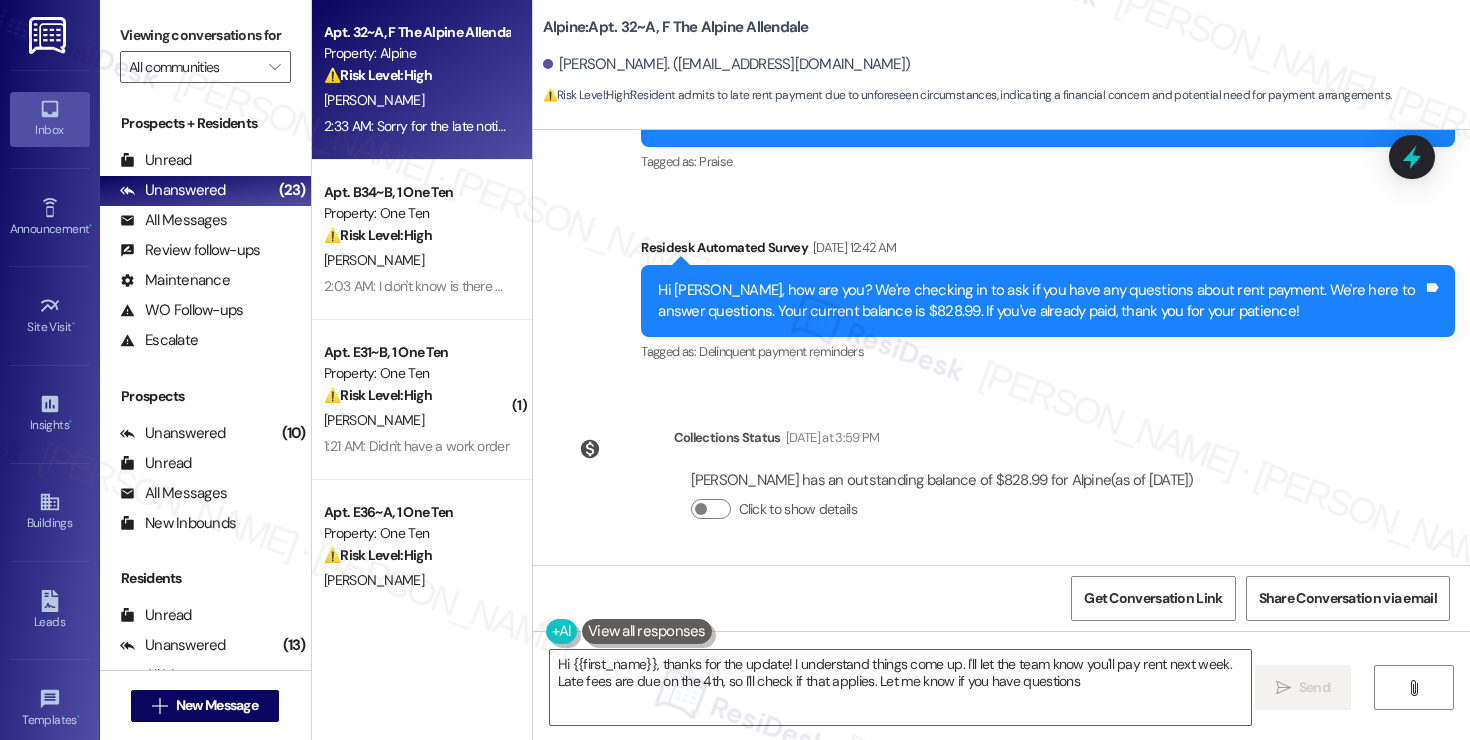 type on "Hi {{first_name}}, thanks for the update! I understand things come up. I'll let the team know you'll pay rent next week. Late fees are due on the 4th, so I'll check if that applies. Let me know if you have questions!" 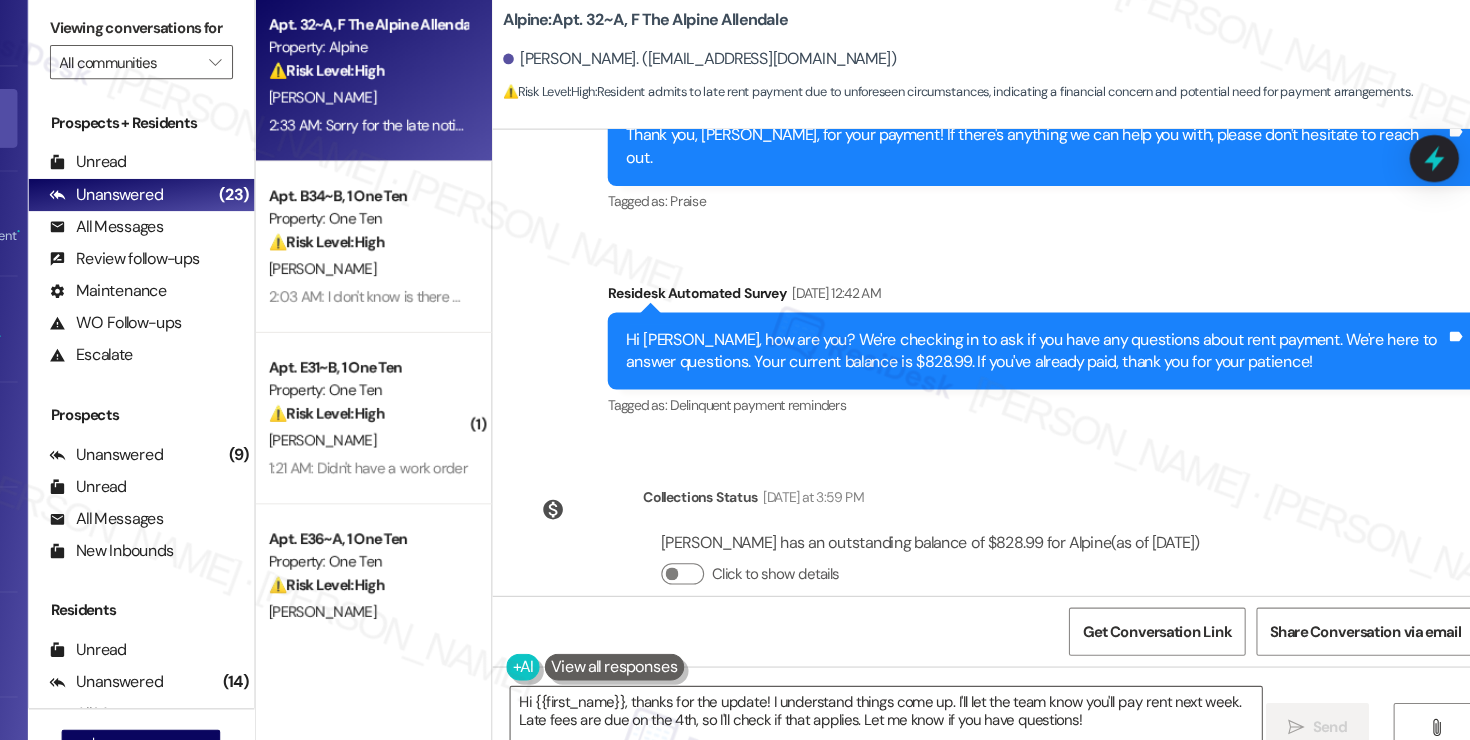 scroll, scrollTop: 7401, scrollLeft: 0, axis: vertical 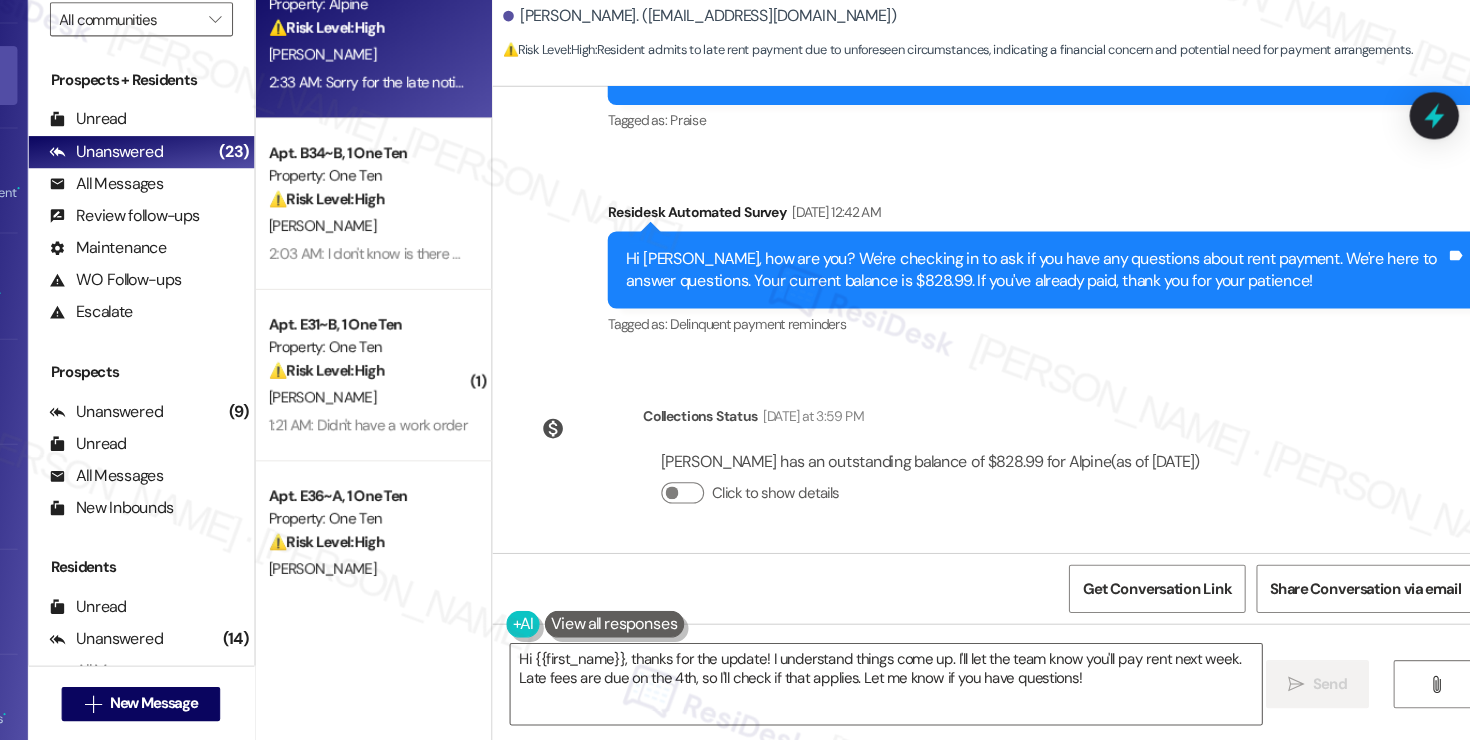 click on "Sorry for the late notice but I had a few things come up and I wasnt able to pay the rent on time, it will be paid when i get my paycheck a week from [DATE] Tags and notes" at bounding box center [970, 674] 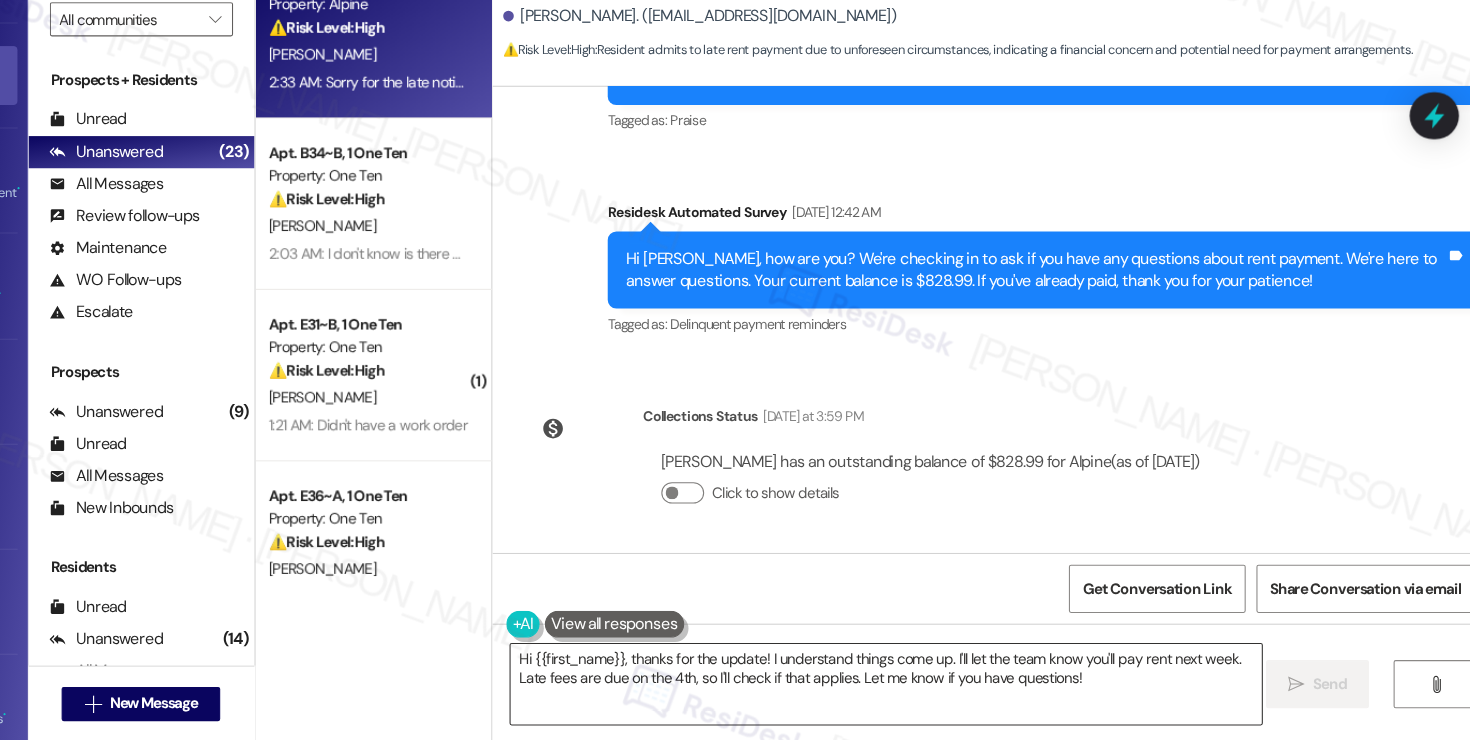 click on "Hi {{first_name}}, thanks for the update! I understand things come up. I'll let the team know you'll pay rent next week. Late fees are due on the 4th, so I'll check if that applies. Let me know if you have questions!" at bounding box center (900, 687) 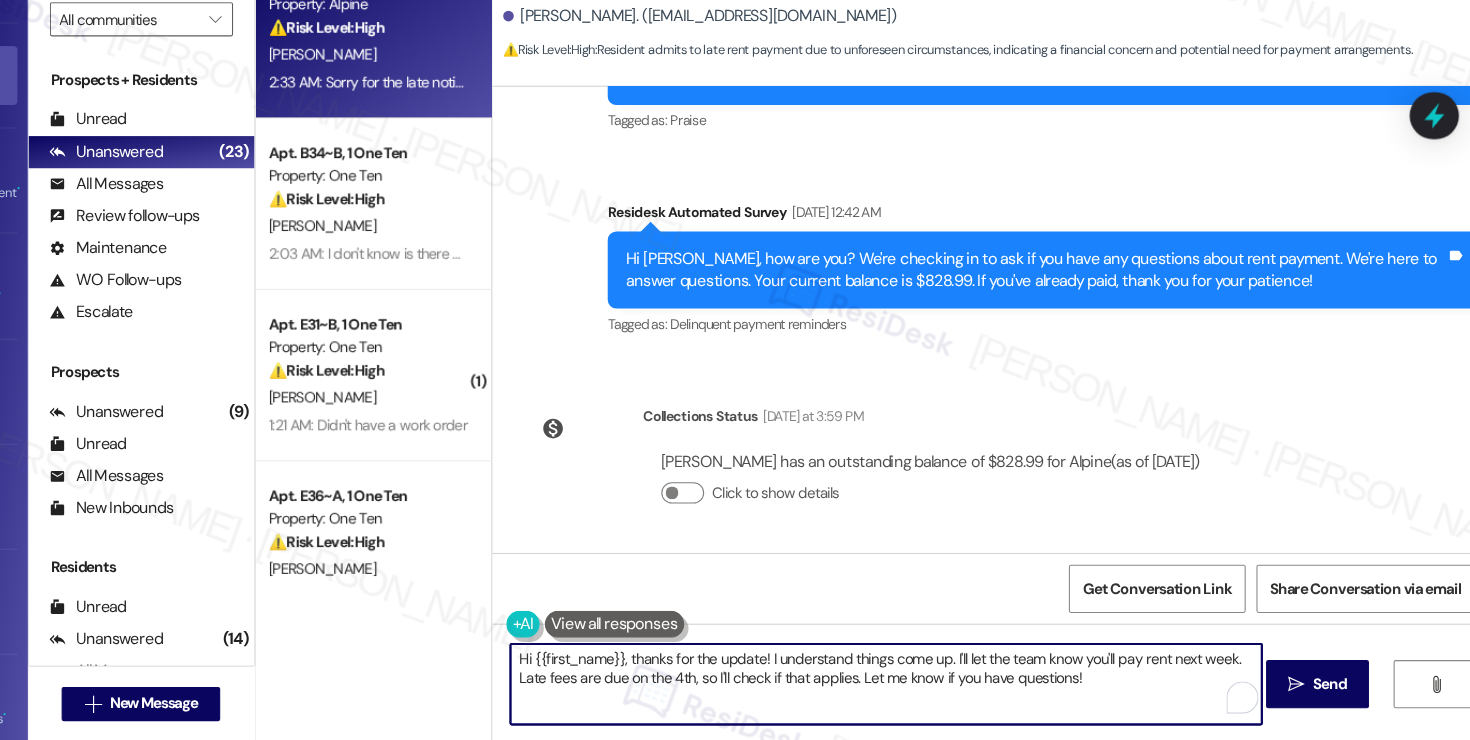 click on "Hi {{first_name}}, thanks for the update! I understand things come up. I'll let the team know you'll pay rent next week. Late fees are due on the 4th, so I'll check if that applies. Let me know if you have questions!" at bounding box center [900, 687] 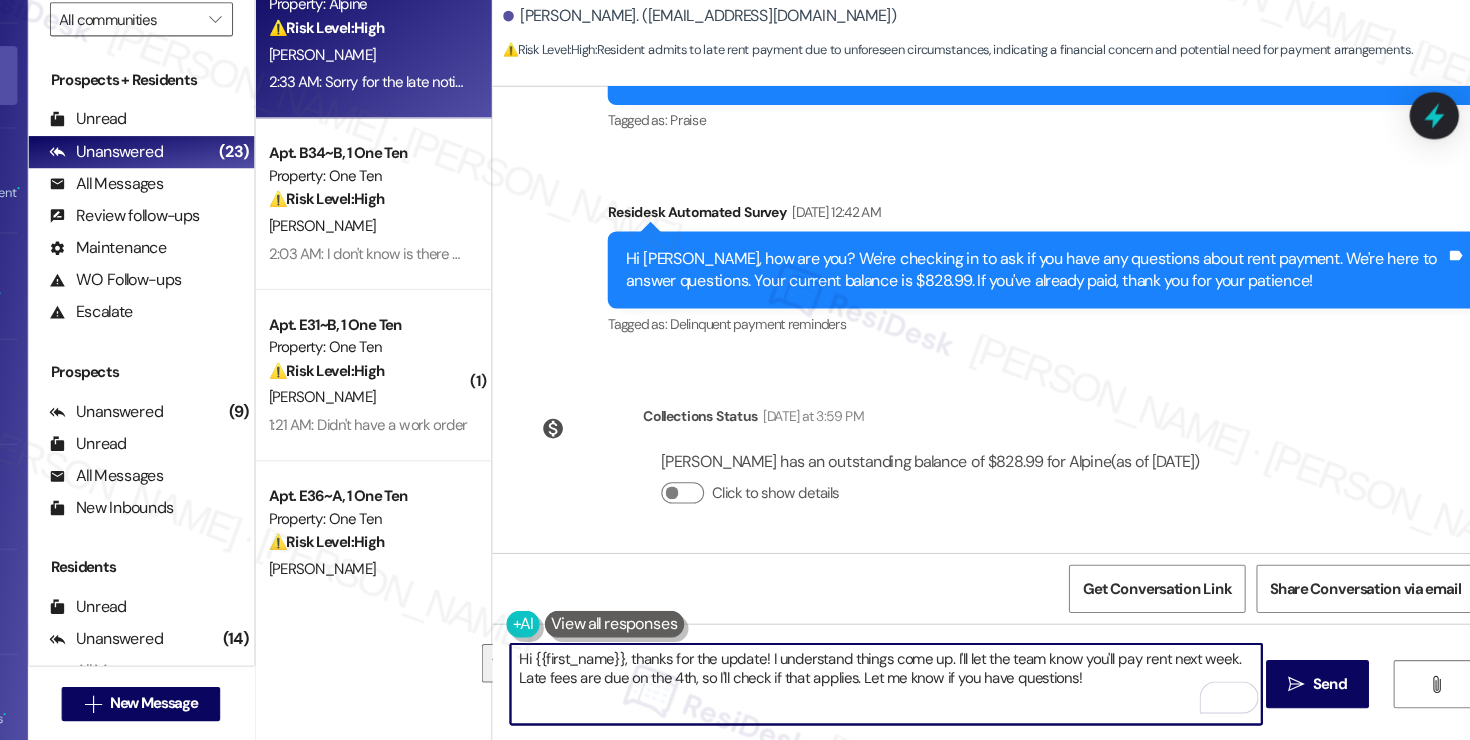 click on "Hi {{first_name}}, thanks for the update! I understand things come up. I'll let the team know you'll pay rent next week. Late fees are due on the 4th, so I'll check if that applies. Let me know if you have questions!" at bounding box center (900, 687) 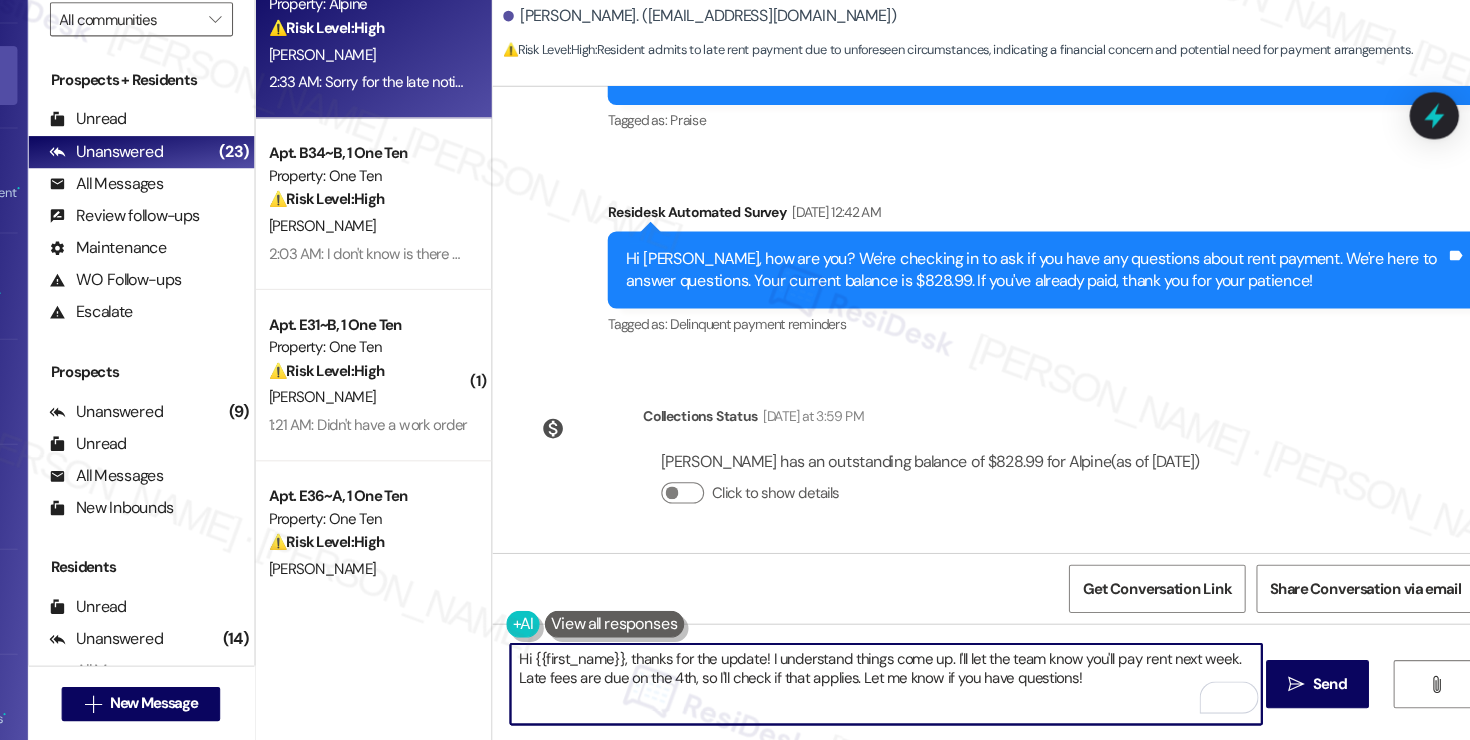 click on "Hi {{first_name}}, thanks for the update! I understand things come up. I'll let the team know you'll pay rent next week. Late fees are due on the 4th, so I'll check if that applies. Let me know if you have questions!" at bounding box center (900, 687) 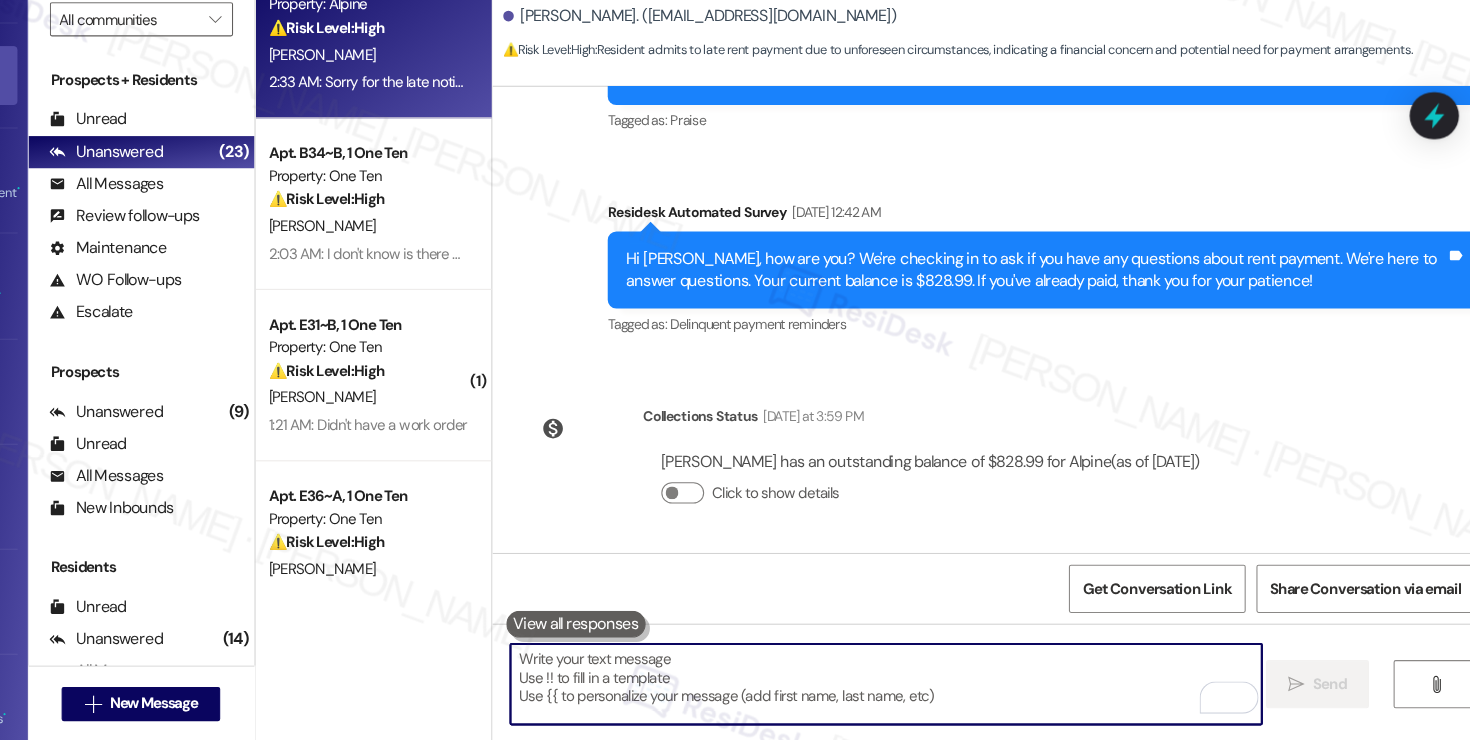 type 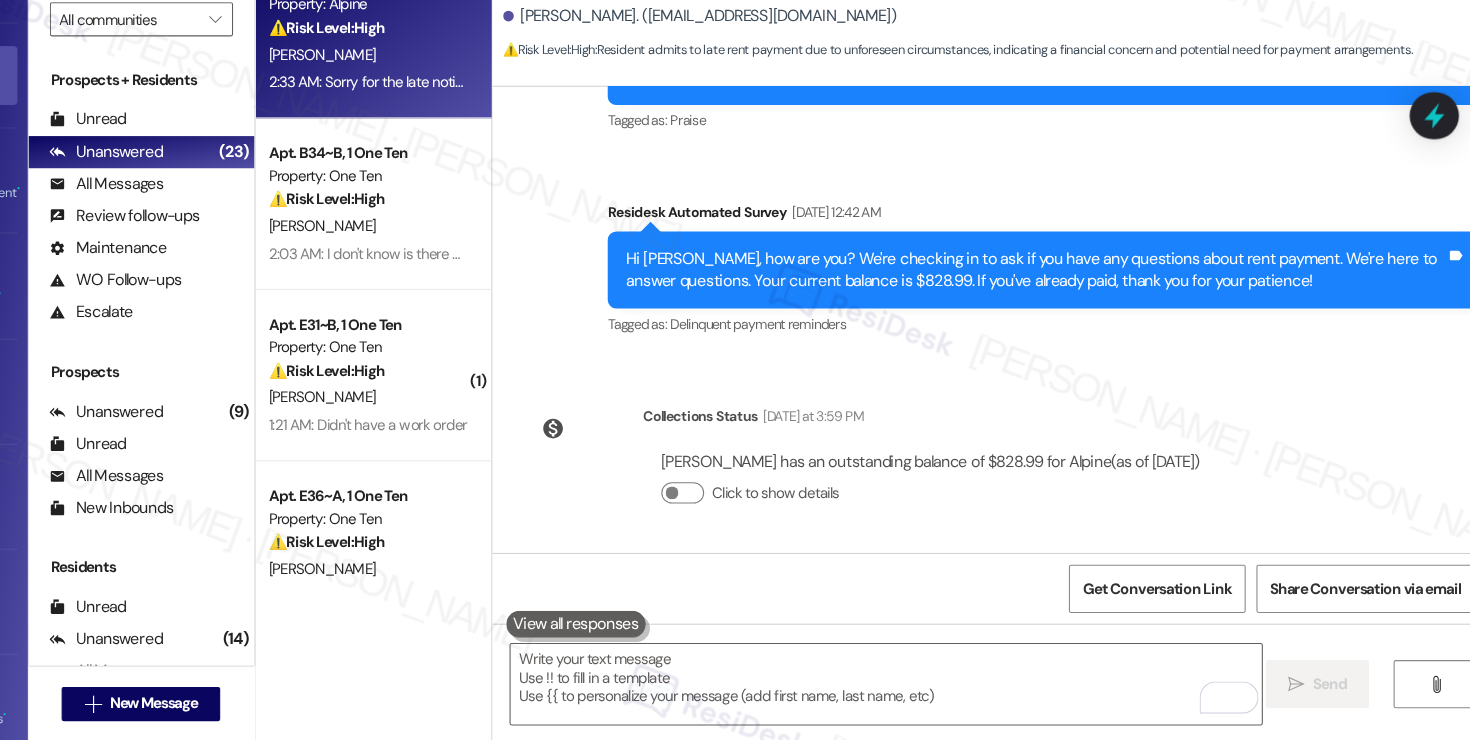 click on "Sorry for the late notice but I had a few things come up and I wasnt able to pay the rent on time, it will be paid when i get my paycheck a week from [DATE] Tags and notes" at bounding box center [970, 674] 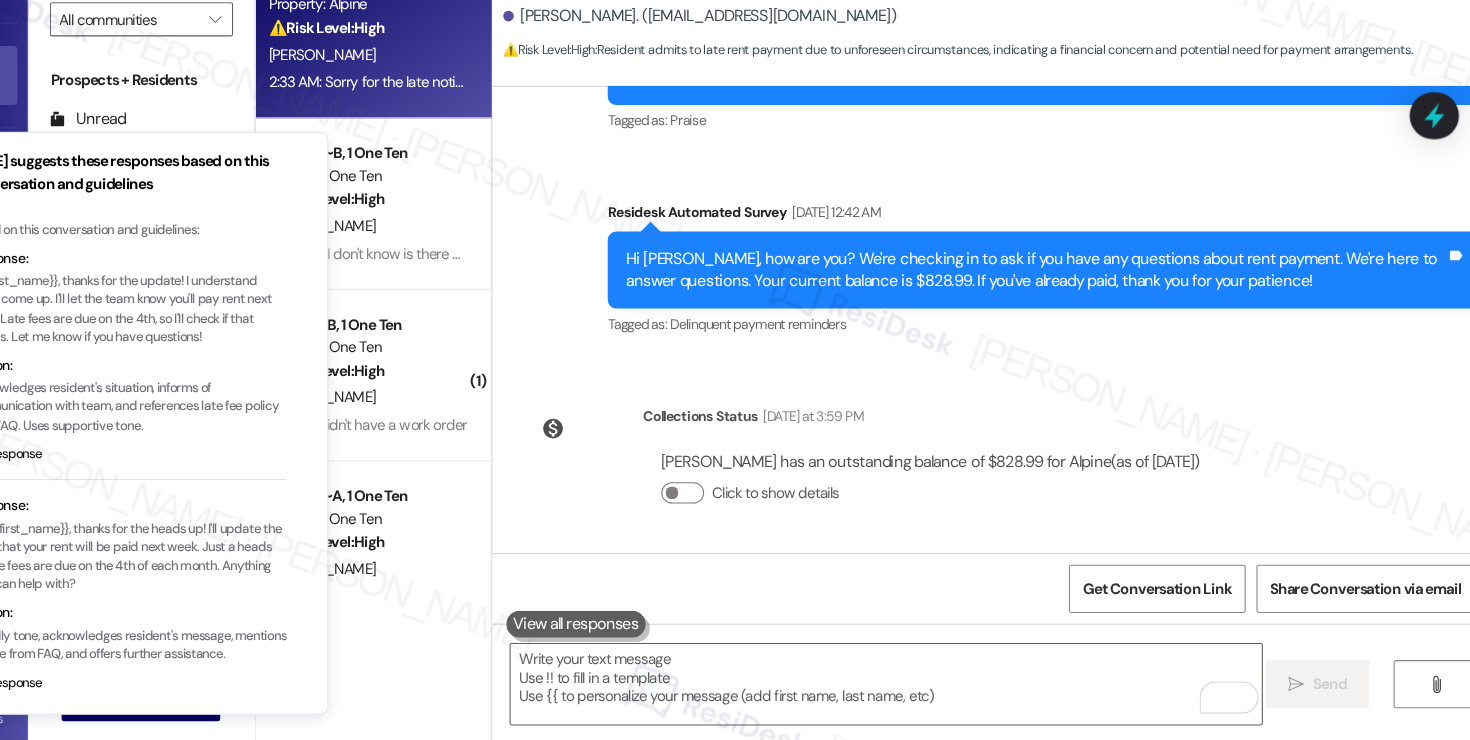 click on "Collections Status [DATE] at 3:59 PM [PERSON_NAME] has an outstanding balance of $828.99 for Alpine  (as of [DATE]) Click to show details" at bounding box center [887, 489] 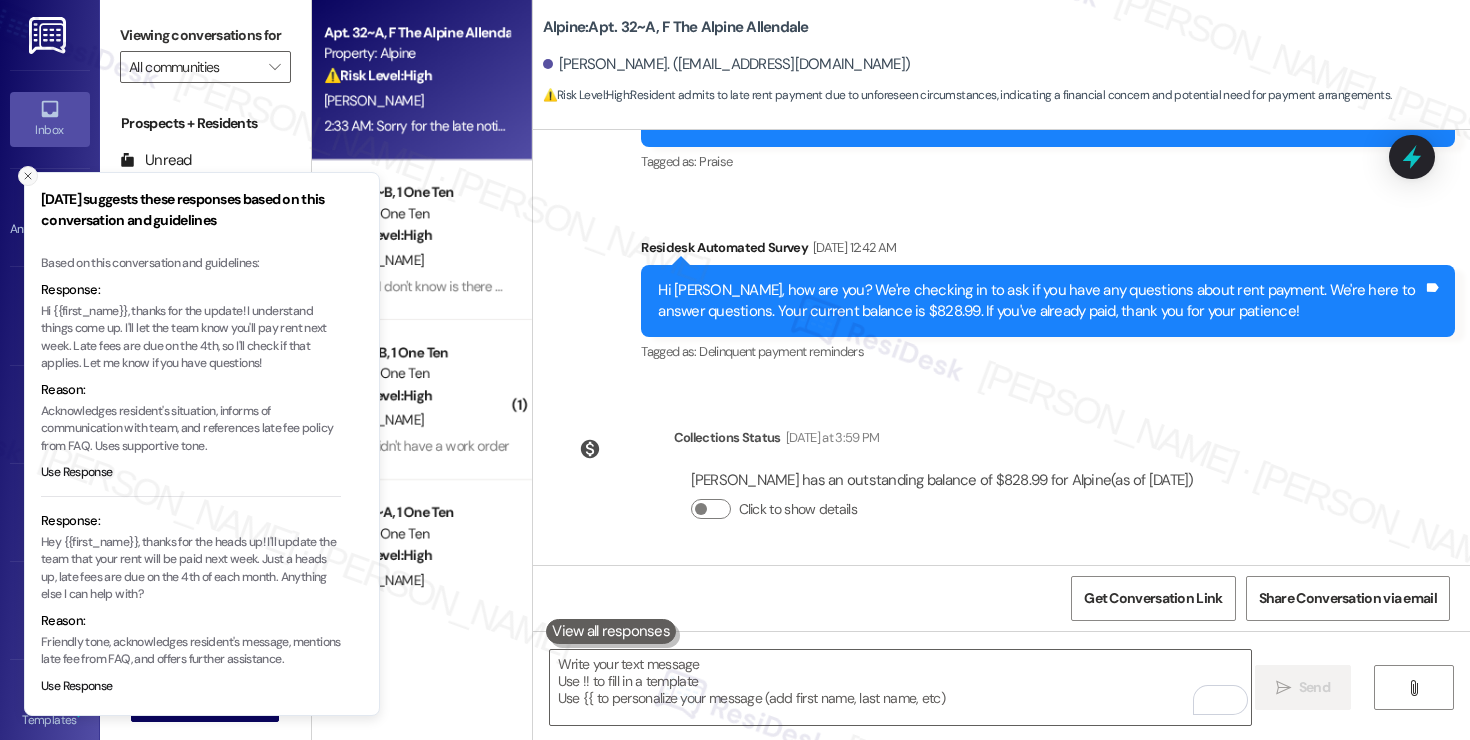 click at bounding box center [28, 176] 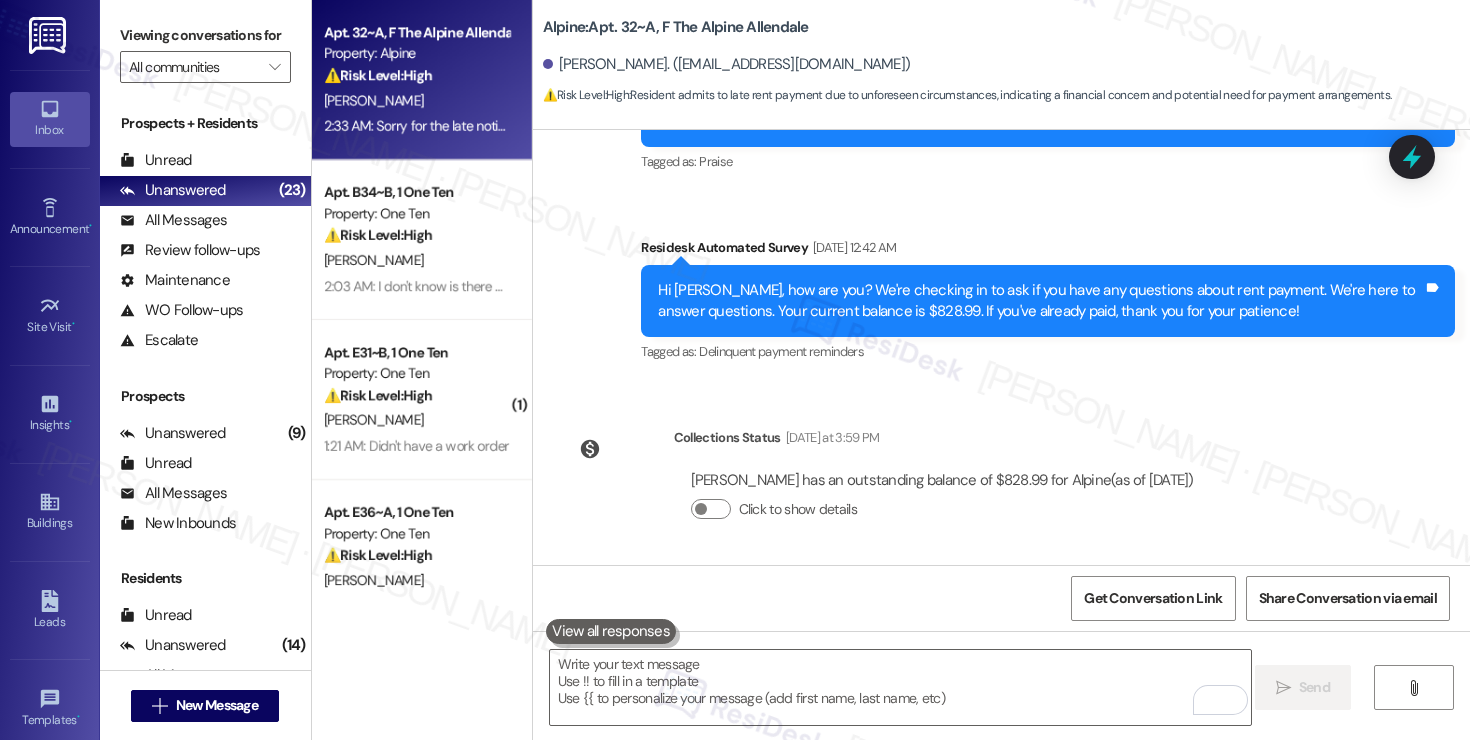 click on "Click to show details" at bounding box center [798, 509] 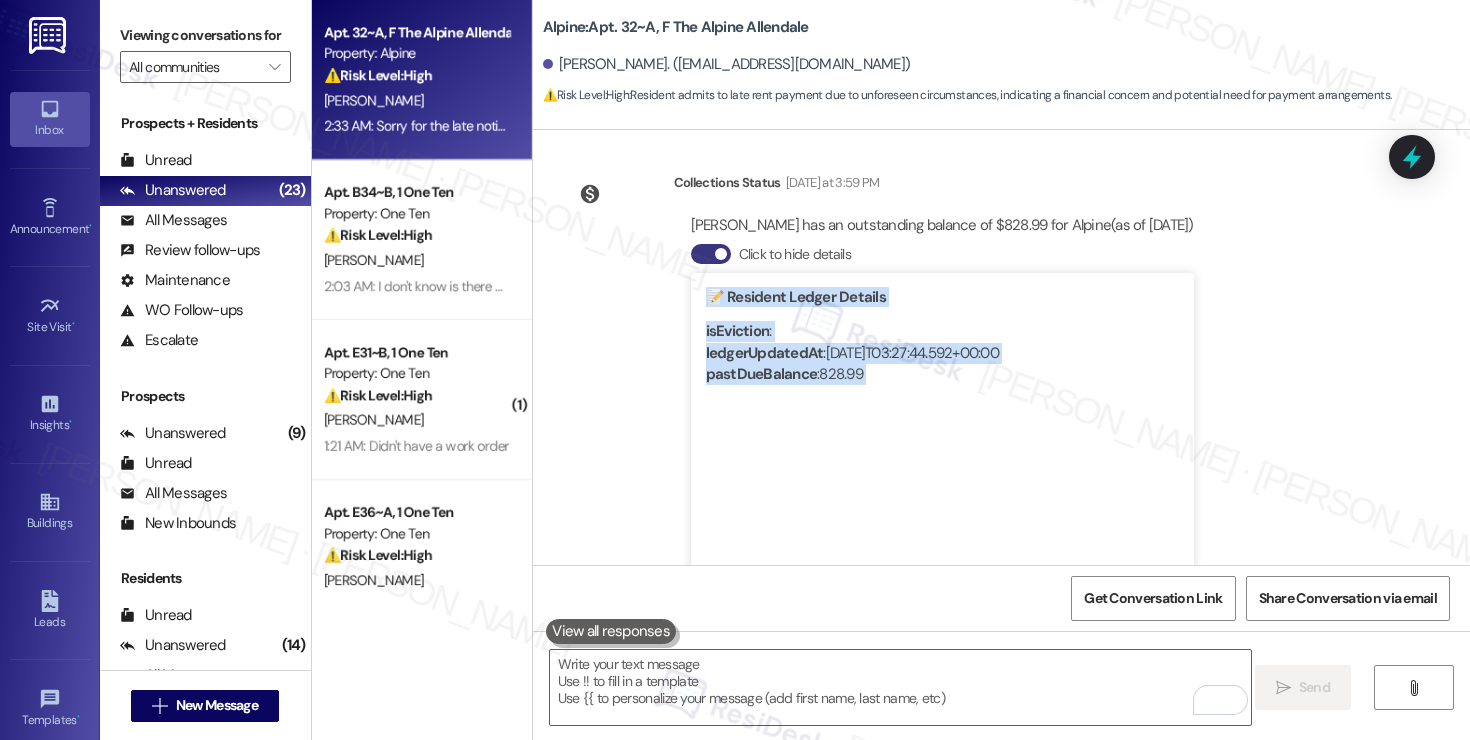 scroll, scrollTop: 7701, scrollLeft: 0, axis: vertical 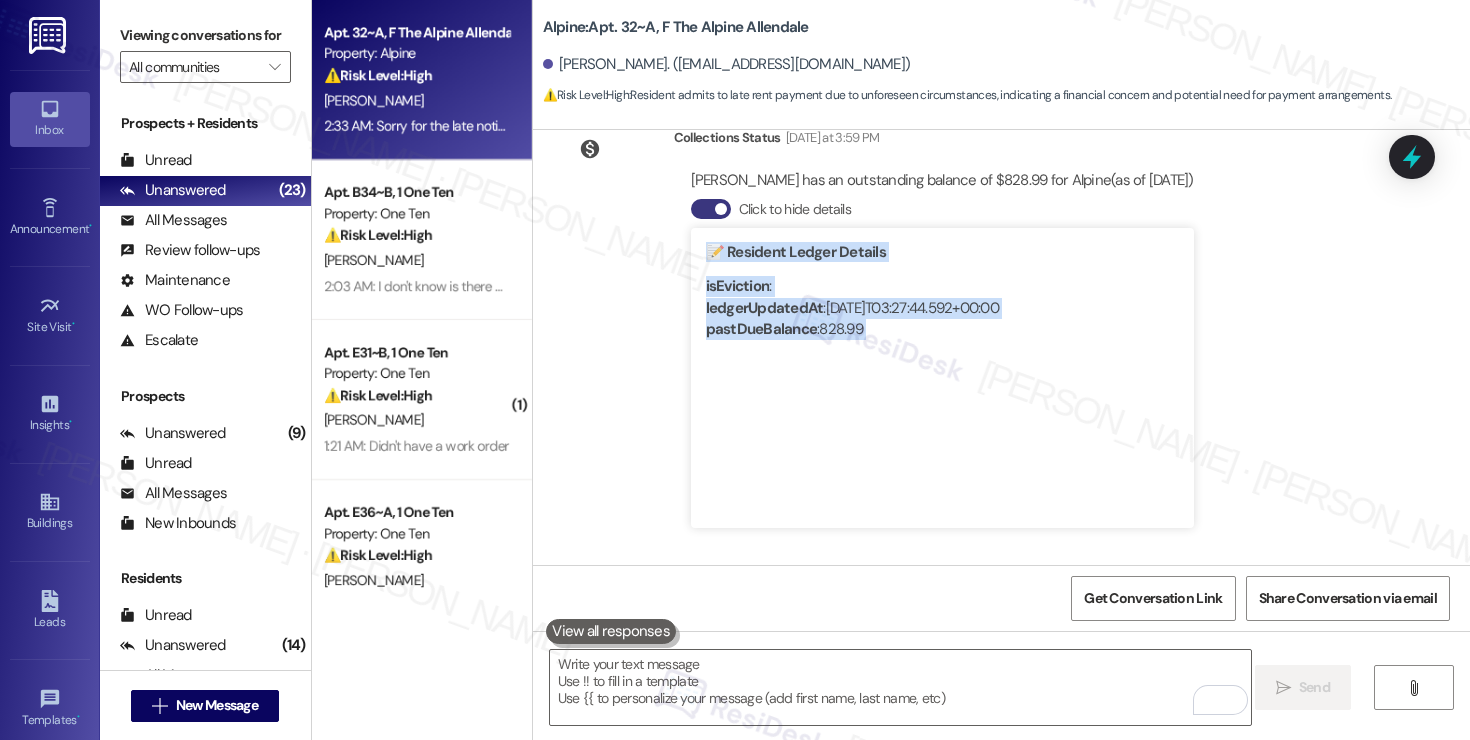 click on "Sorry for the late notice but I had a few things come up and I wasnt able to pay the rent on time, it will be paid when i get my paycheck a week from [DATE]" at bounding box center [962, 674] 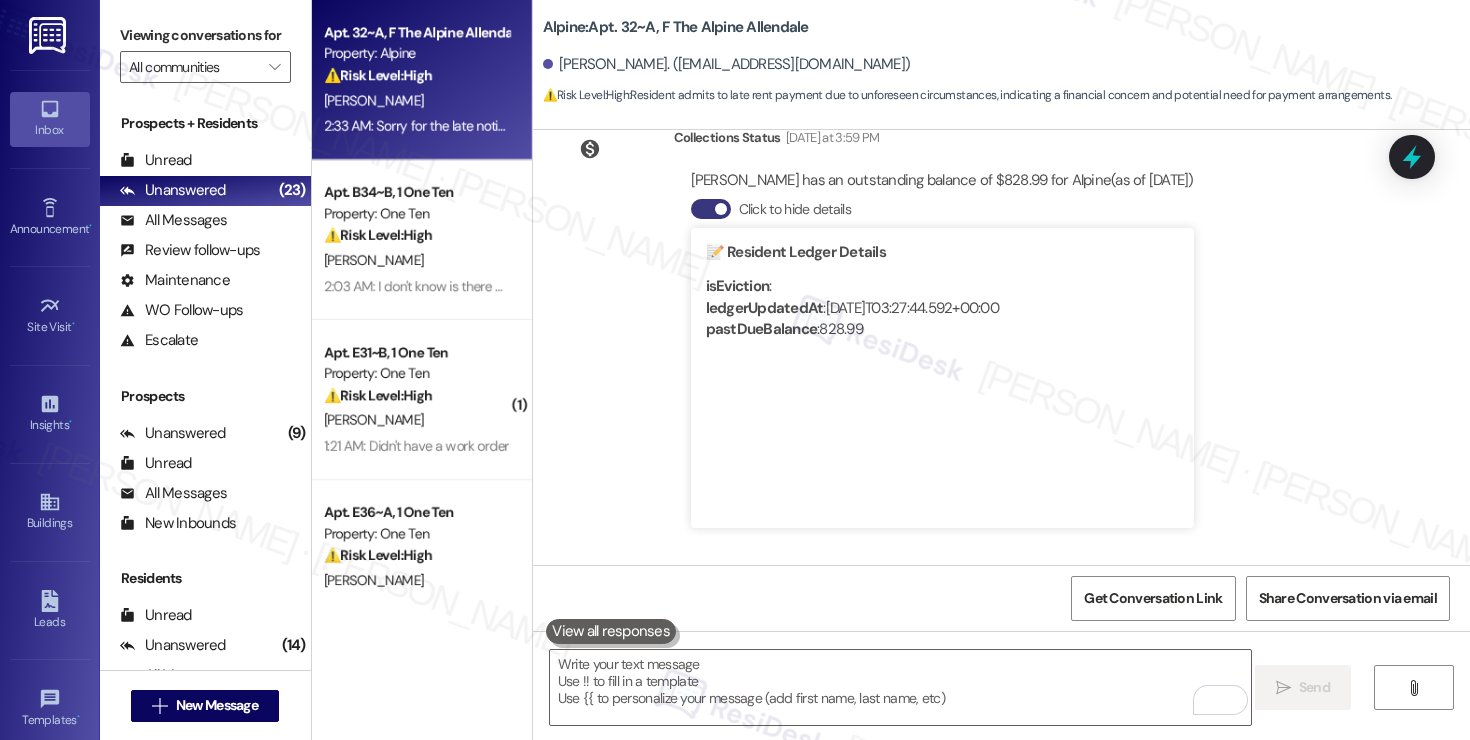 click on "Sorry for the late notice but I had a few things come up and I wasnt able to pay the rent on time, it will be paid when i get my paycheck a week from [DATE]" at bounding box center (962, 674) 